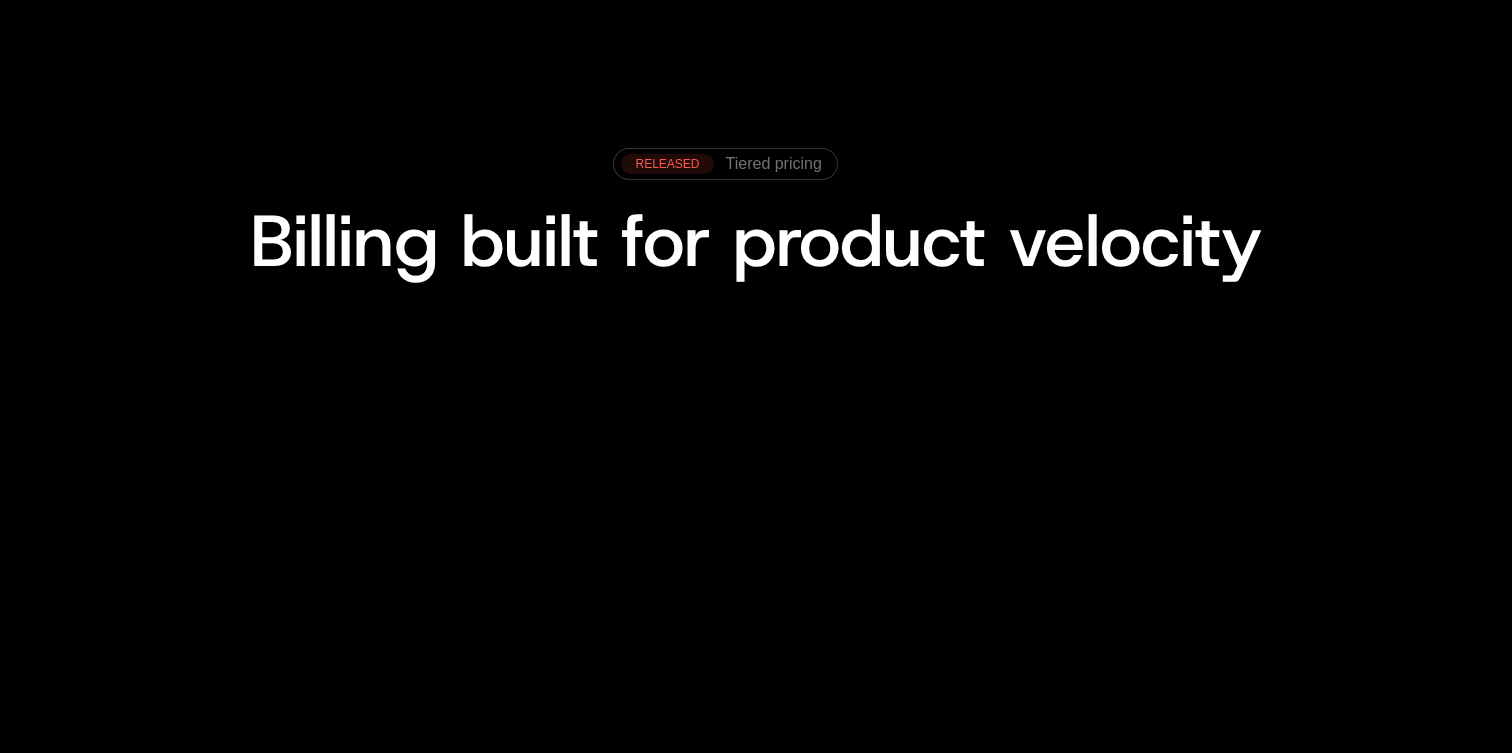 scroll, scrollTop: 0, scrollLeft: 0, axis: both 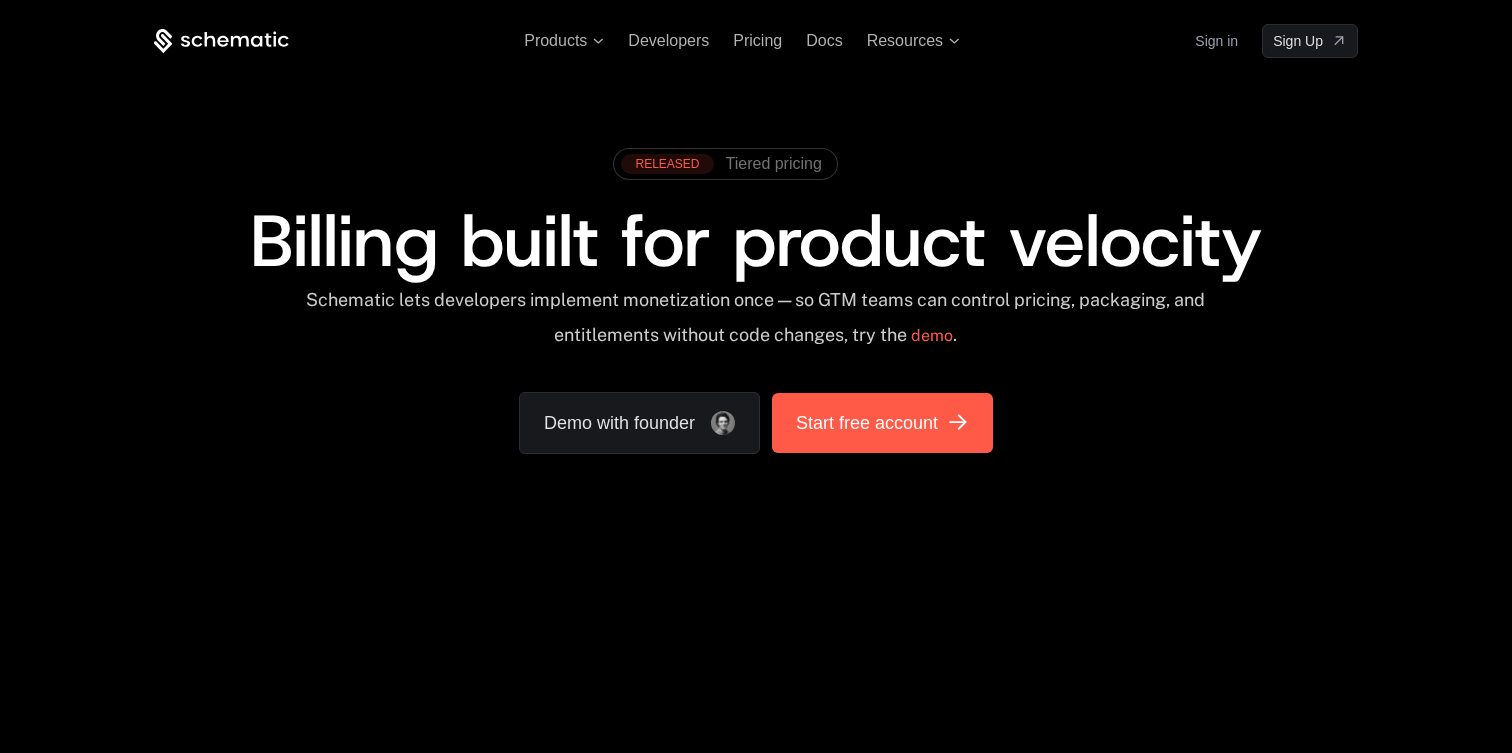 click on "Start free account" at bounding box center (882, 423) 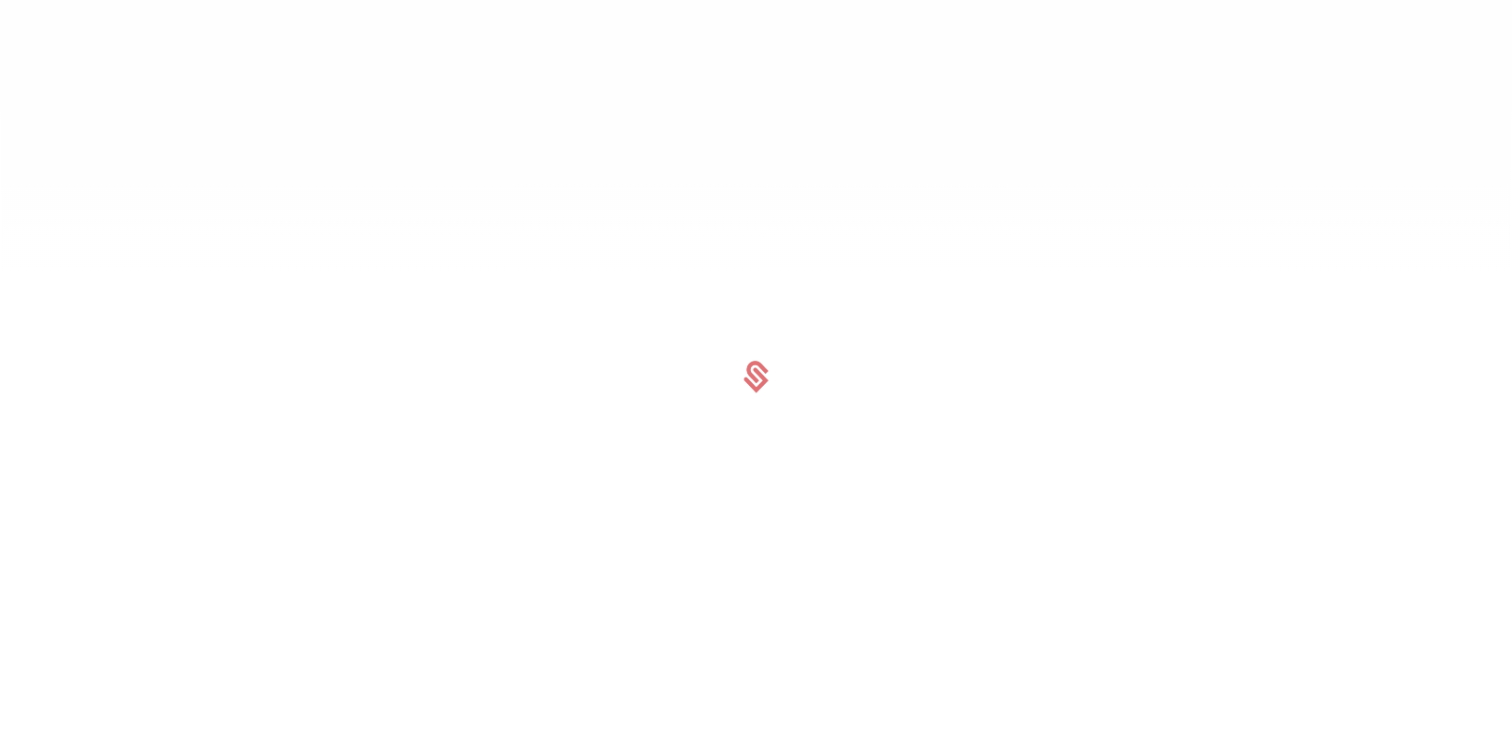 scroll, scrollTop: 0, scrollLeft: 0, axis: both 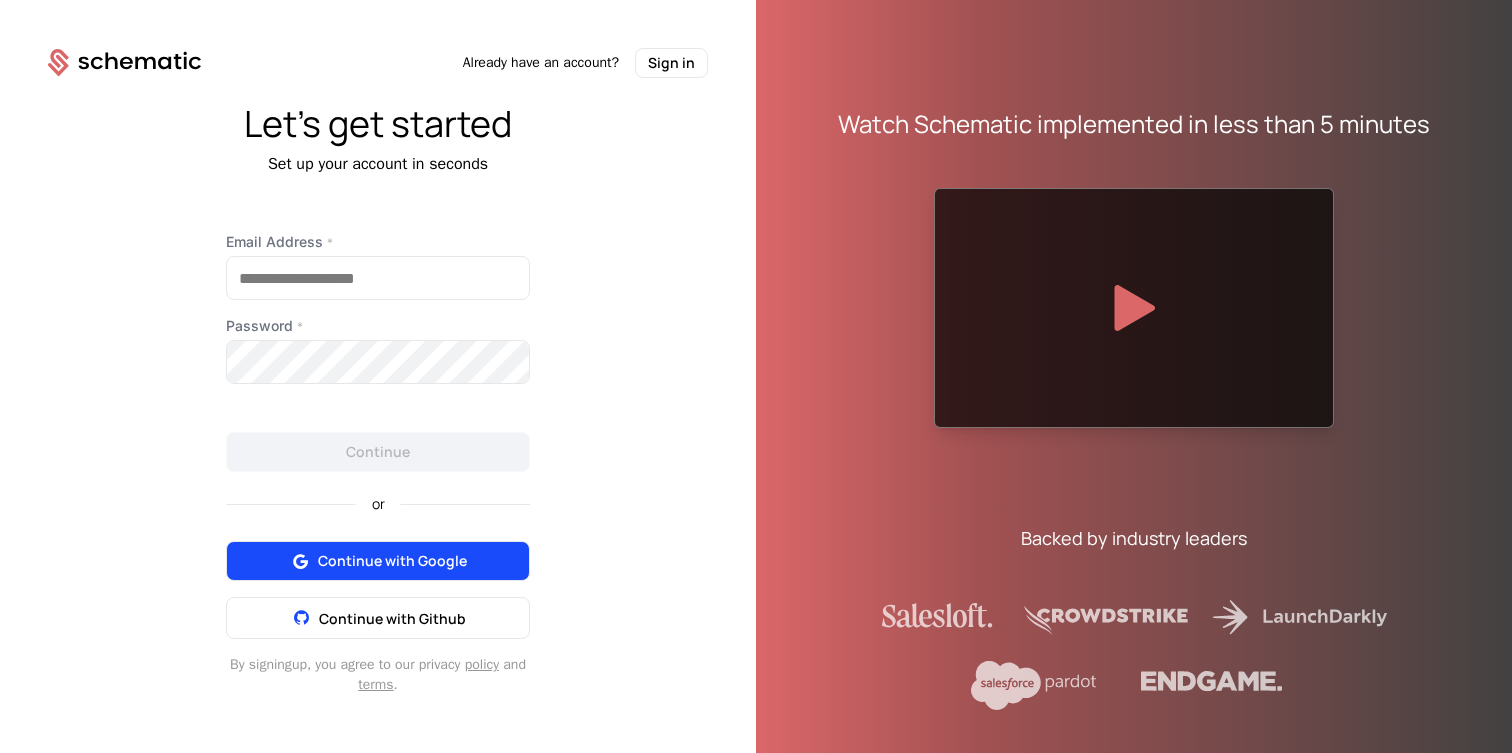 click on "Continue with Google" at bounding box center (392, 561) 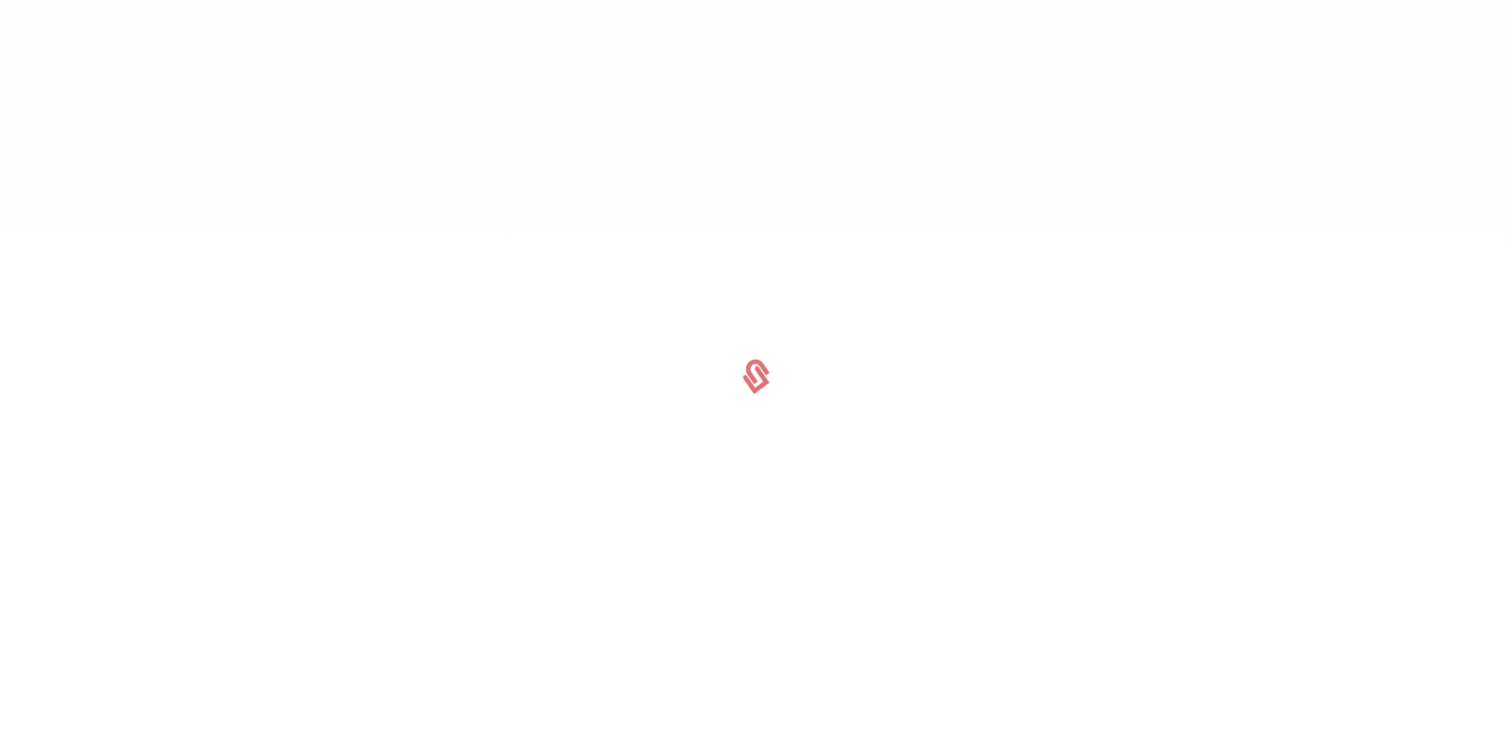 scroll, scrollTop: 0, scrollLeft: 0, axis: both 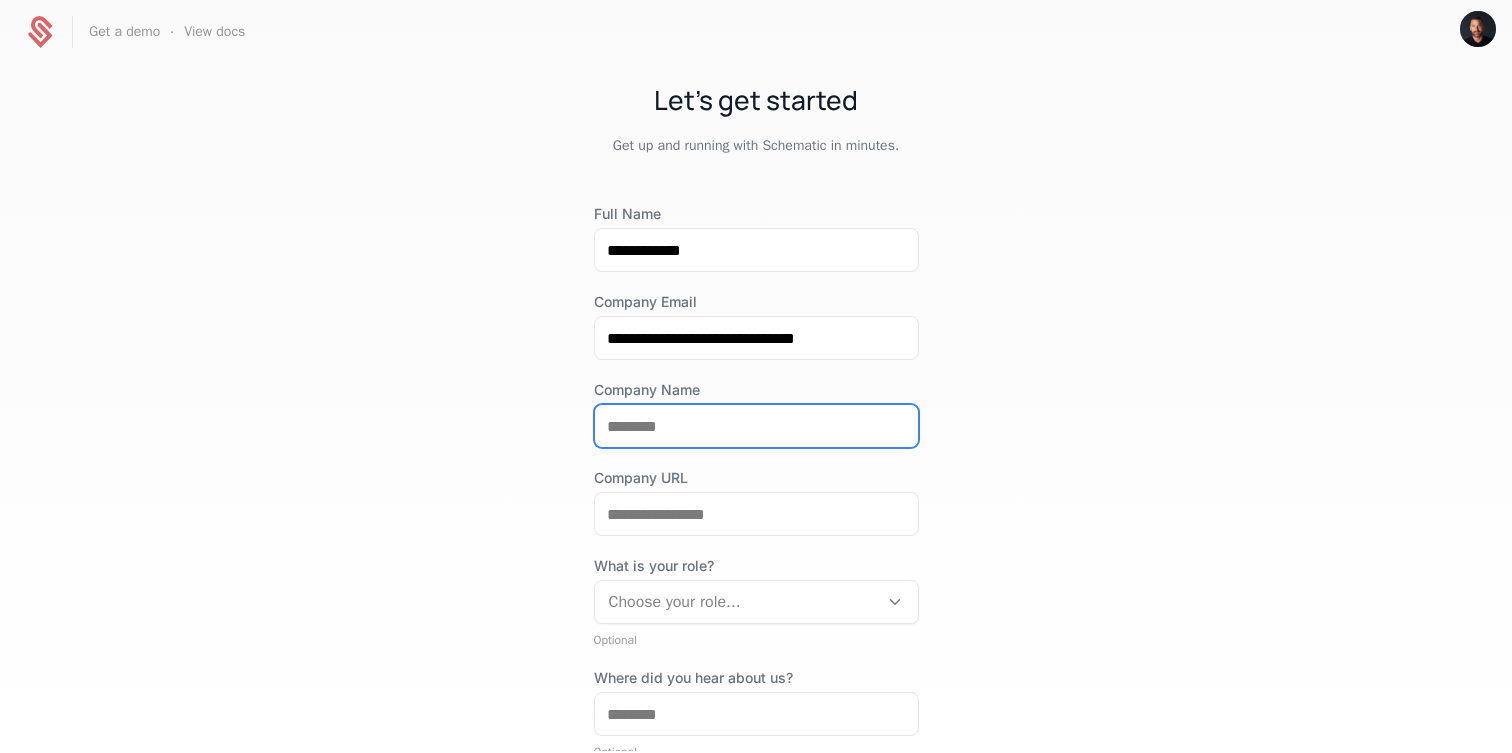 click on "Company Name" at bounding box center [756, 426] 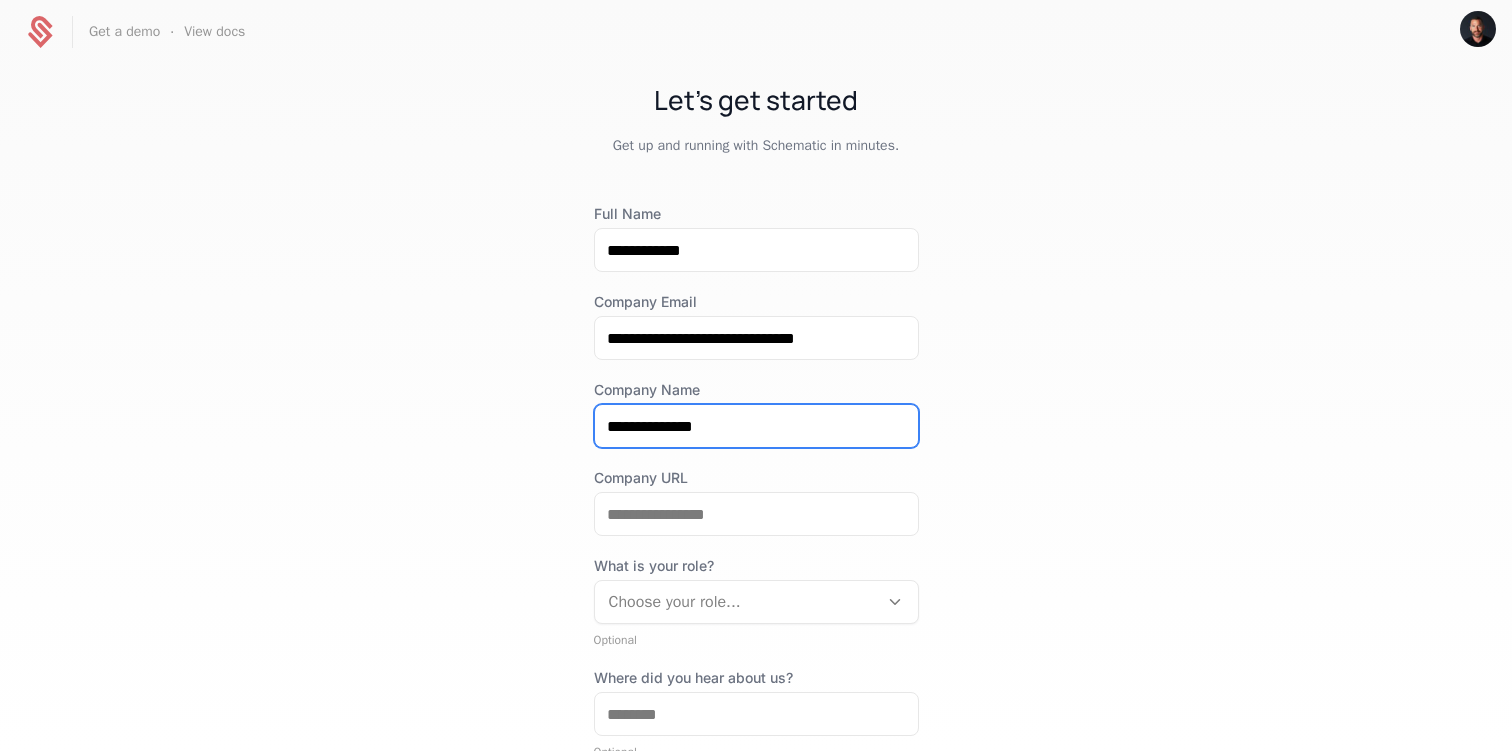 type on "**********" 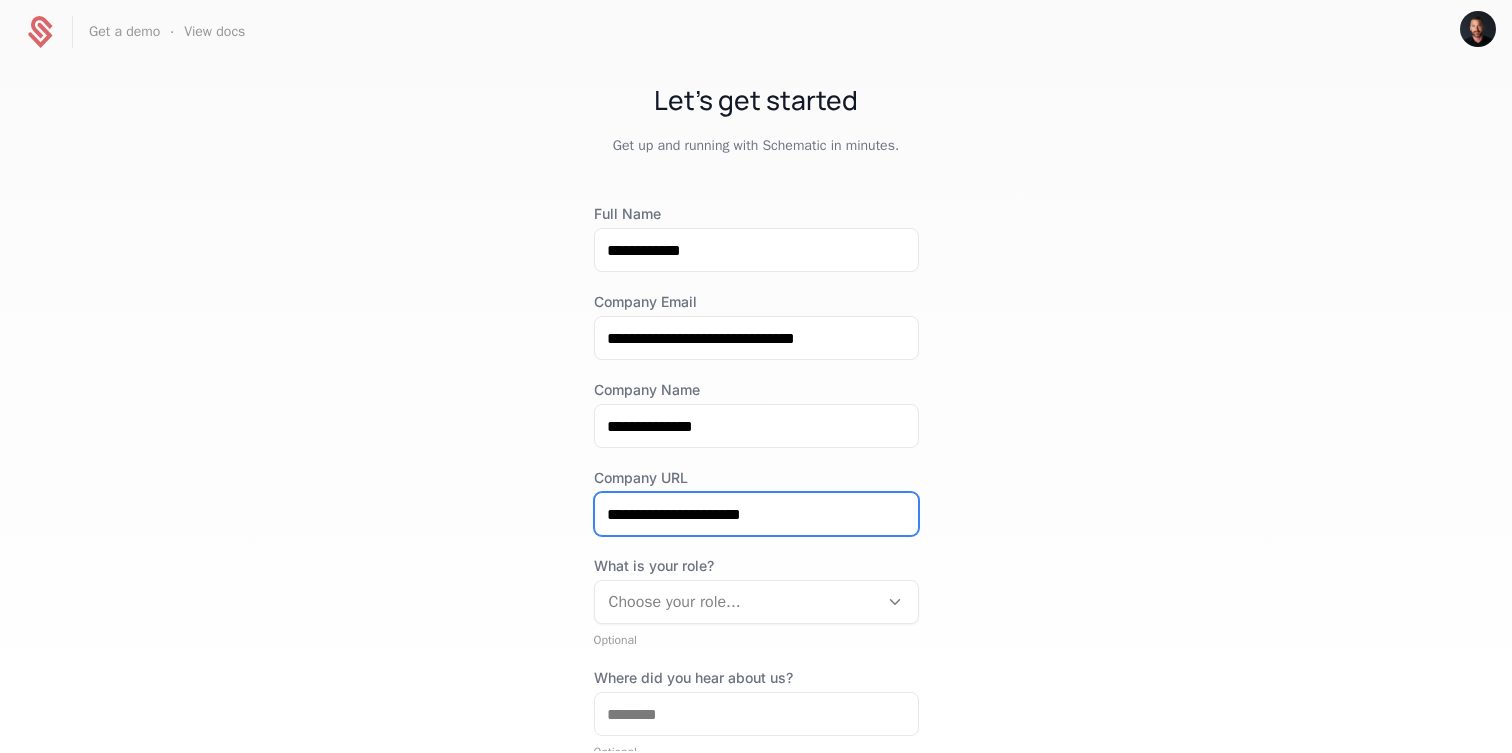 type on "**********" 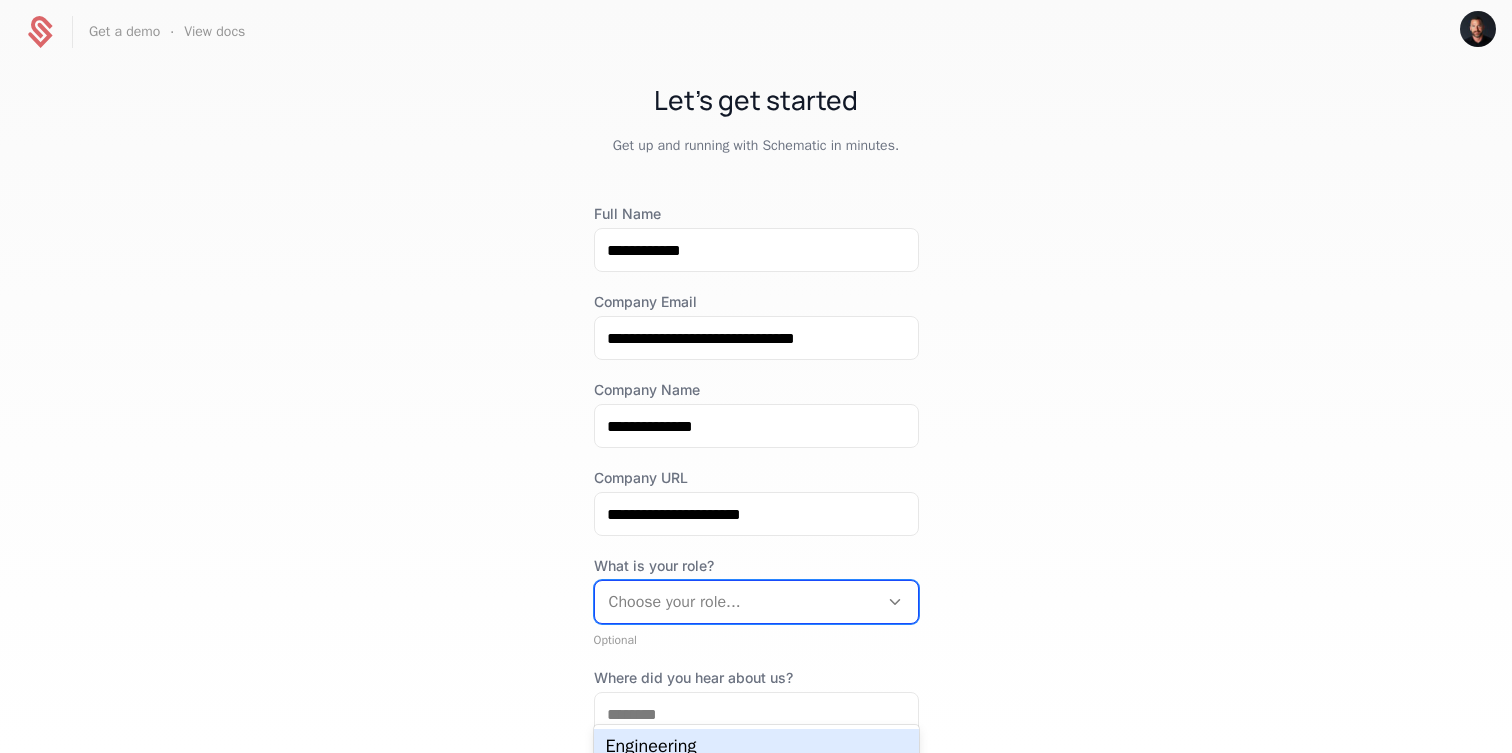 scroll, scrollTop: 93, scrollLeft: 0, axis: vertical 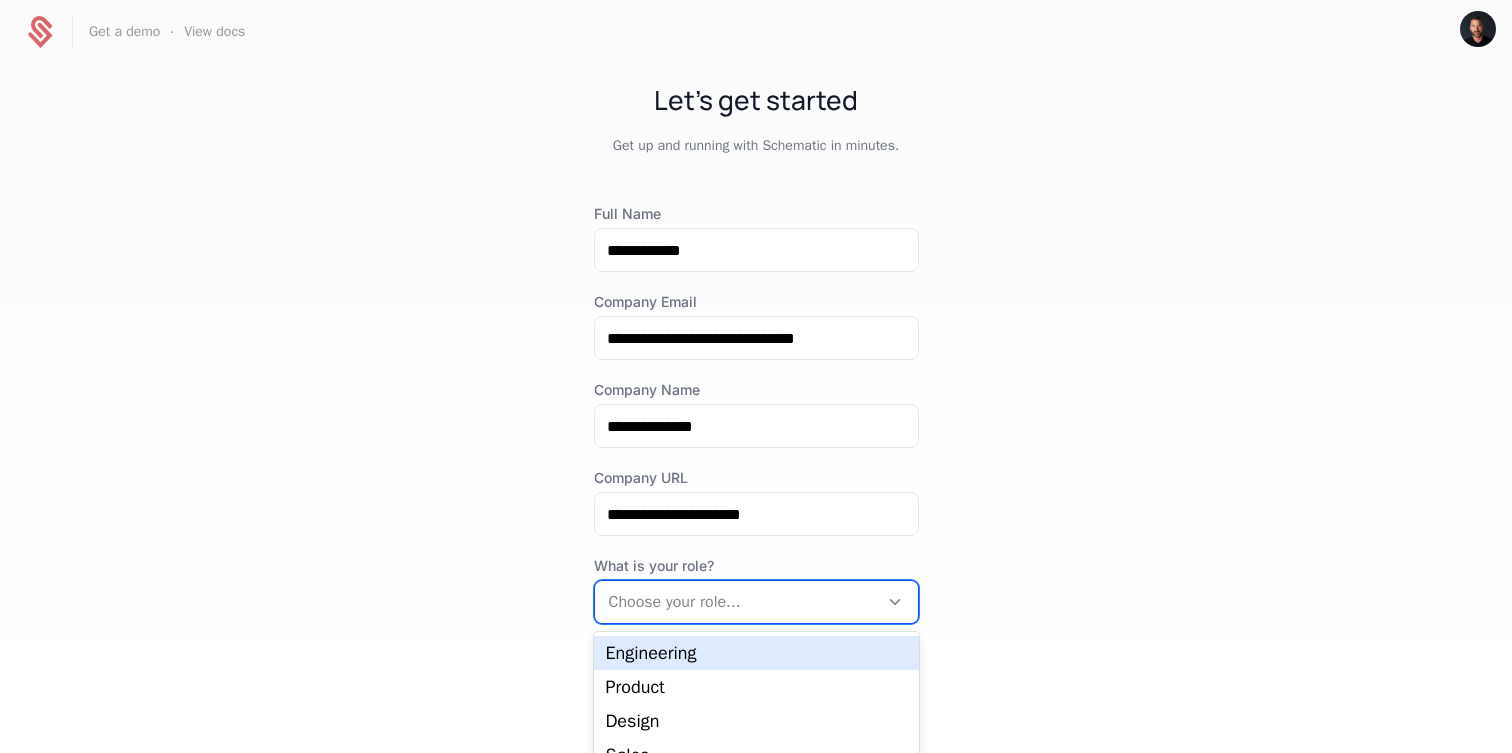 click at bounding box center (736, 602) 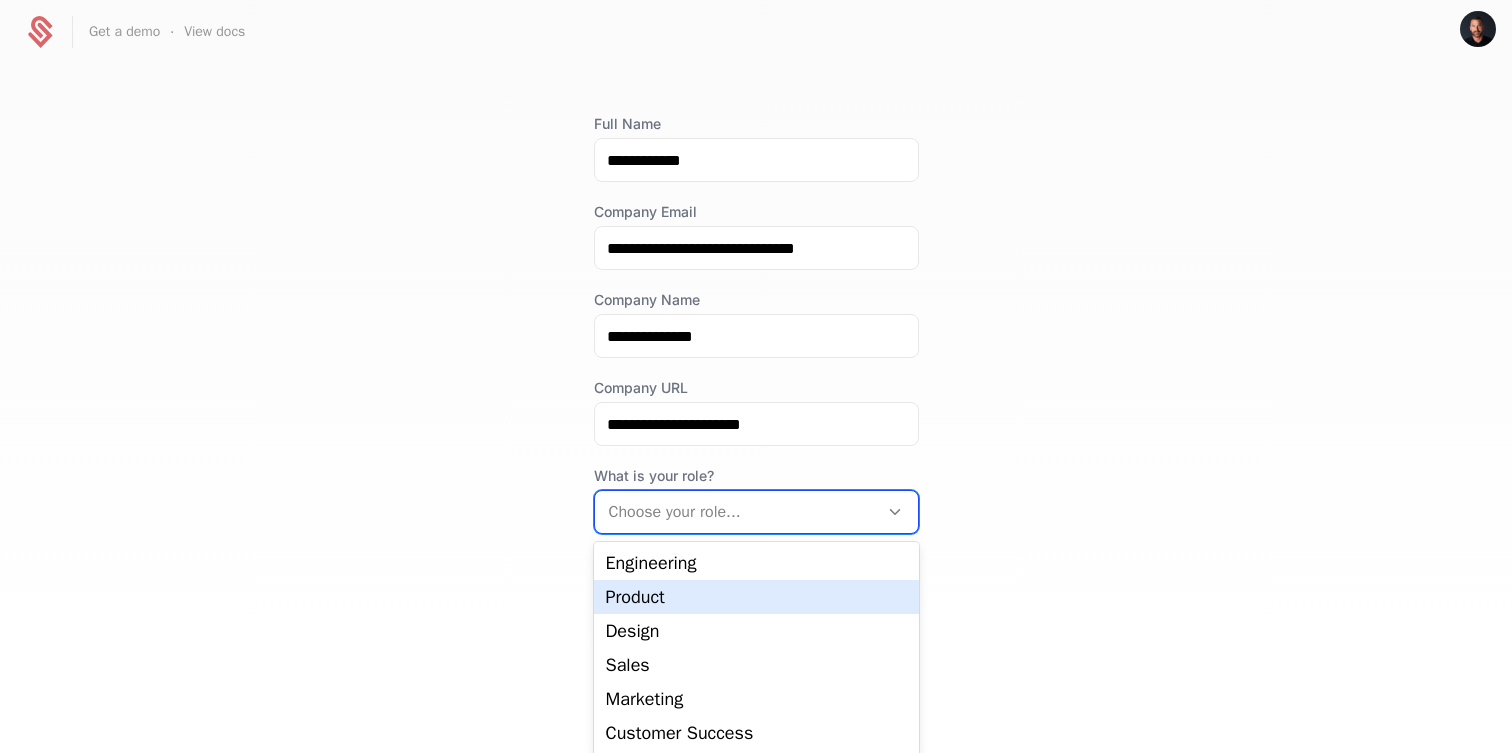 scroll, scrollTop: 0, scrollLeft: 0, axis: both 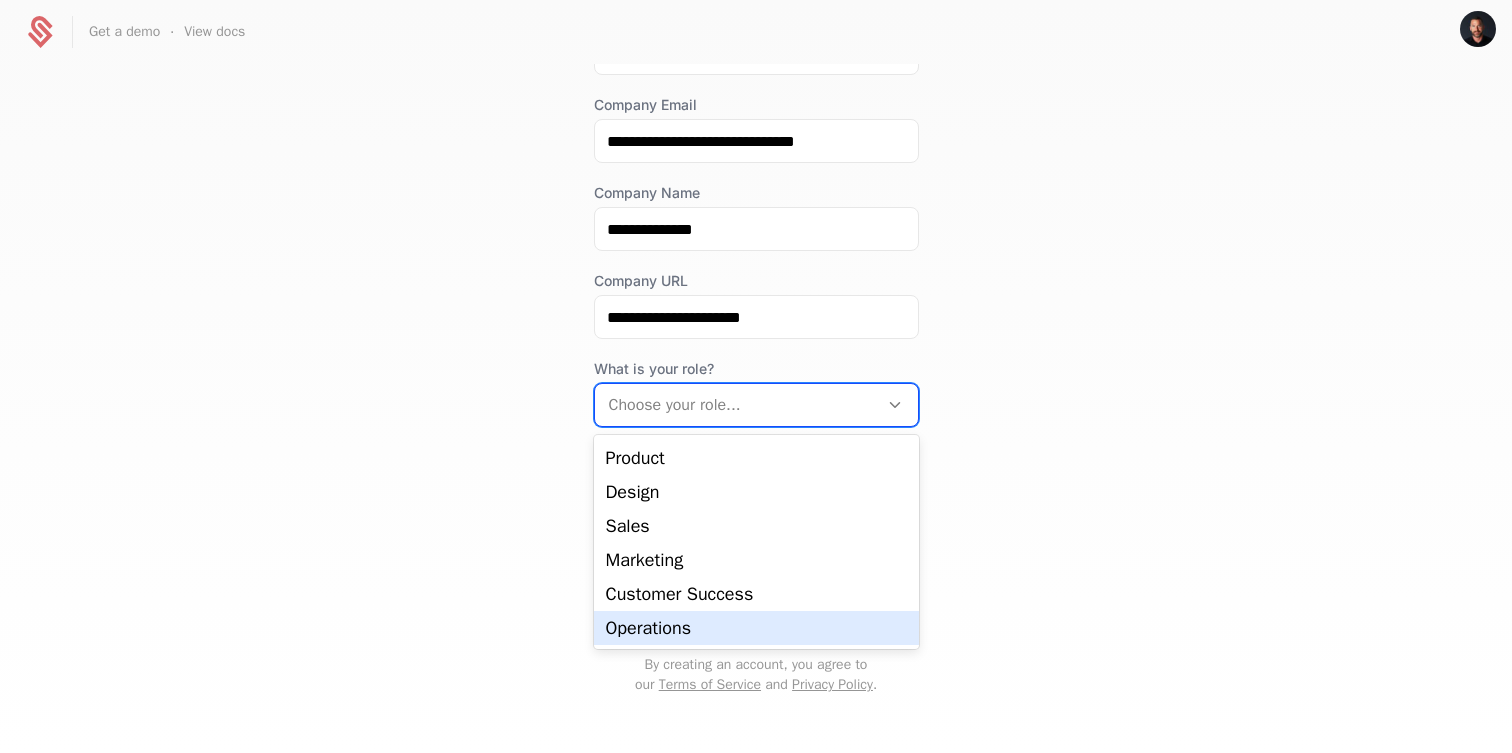 click on "Operations" at bounding box center [756, 628] 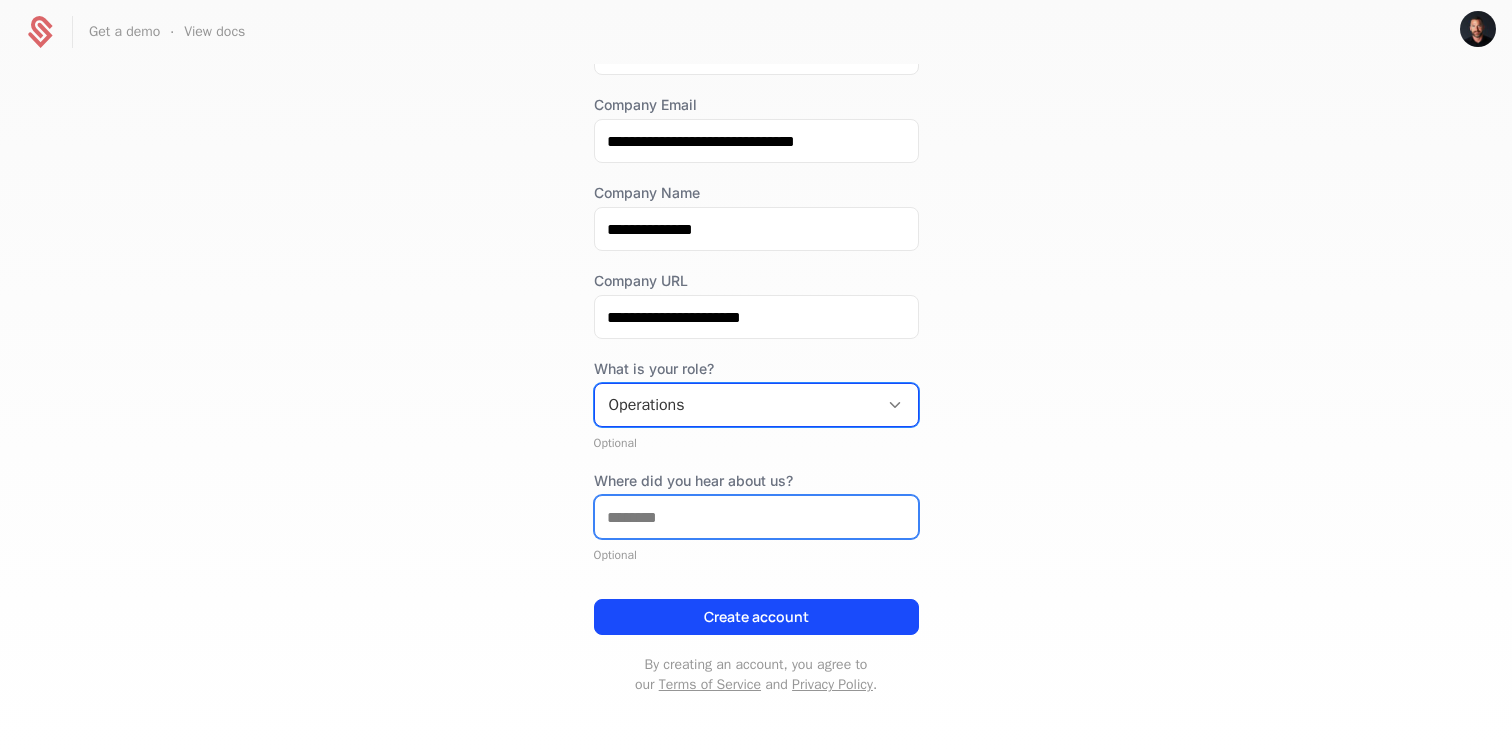 click on "Where did you hear about us?" at bounding box center [756, 517] 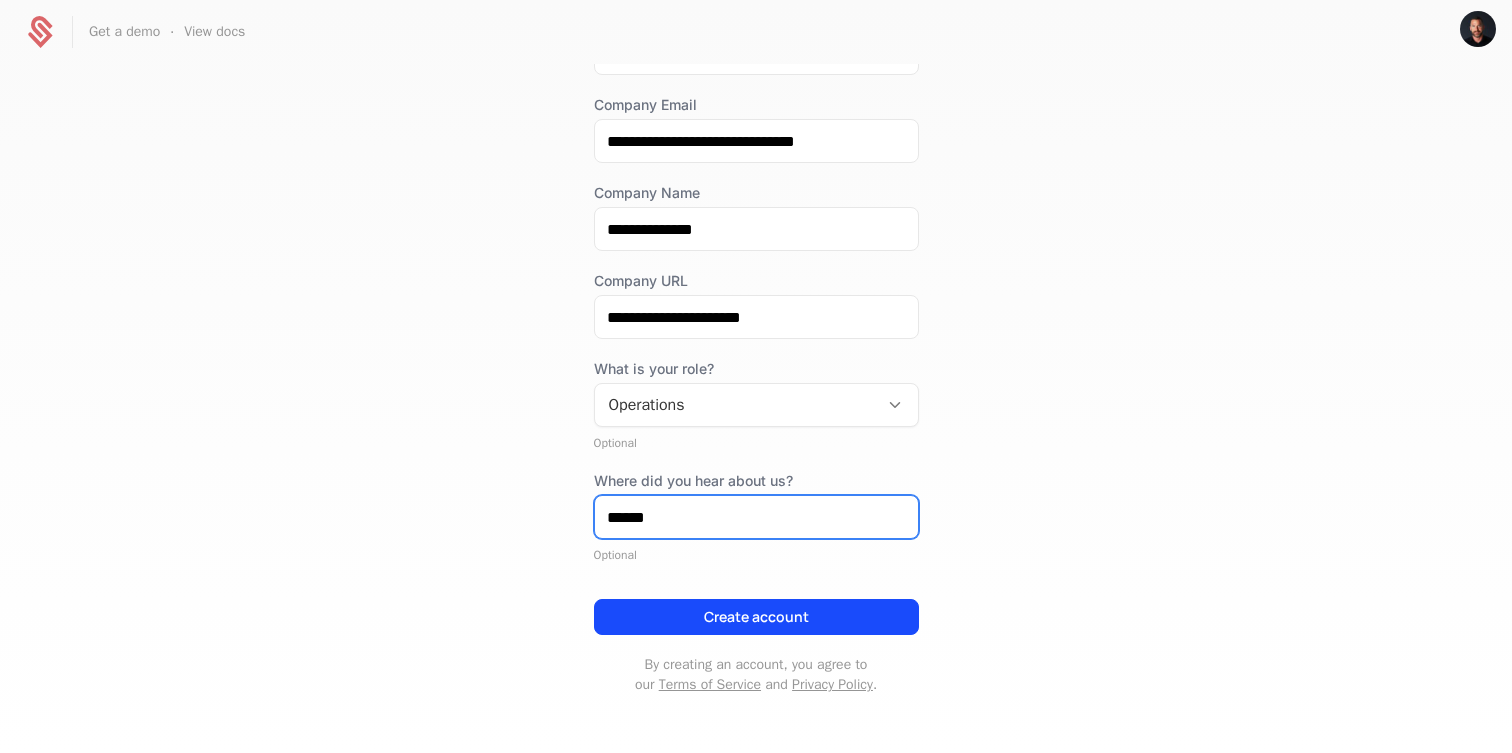 paste on "**********" 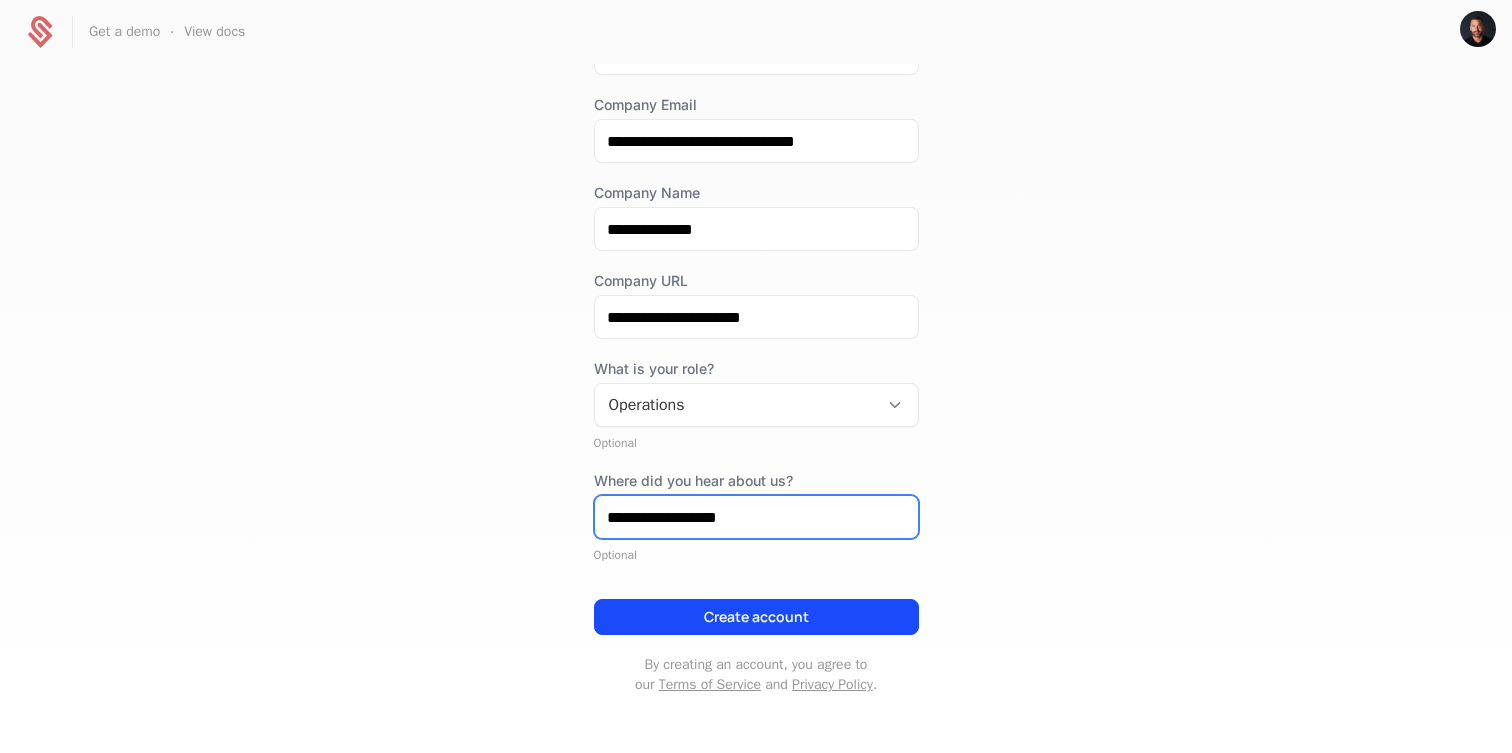 click on "**********" at bounding box center (756, 517) 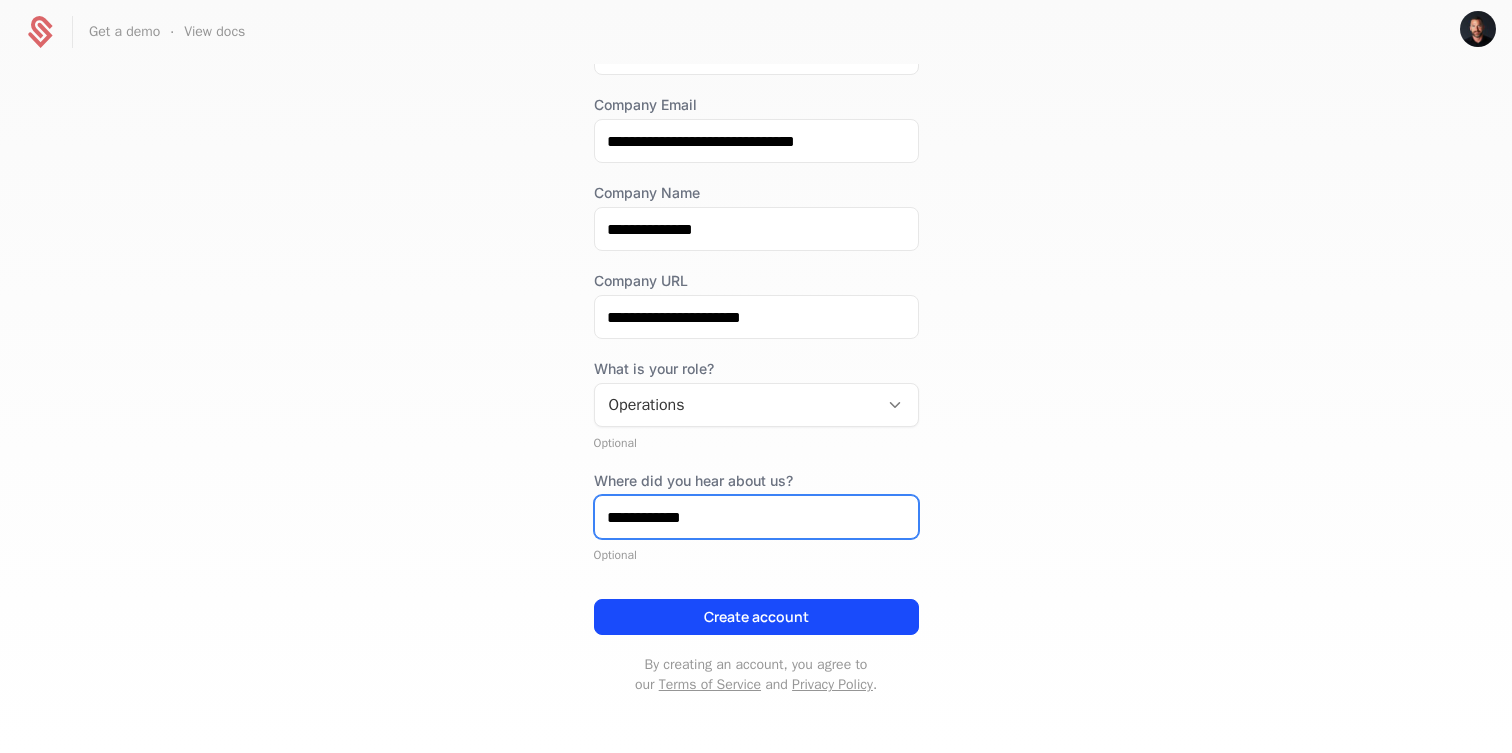 click on "**********" at bounding box center [756, 517] 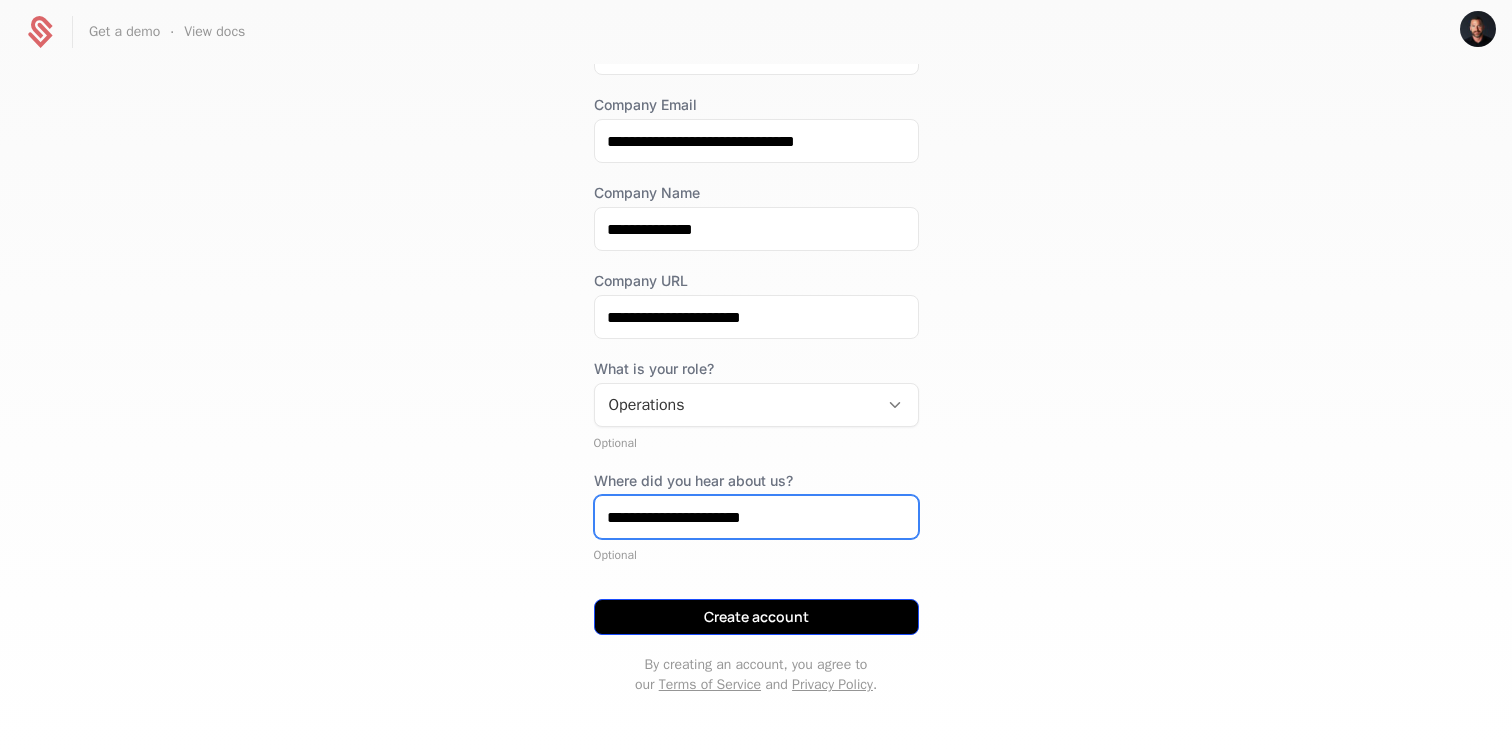 type on "**********" 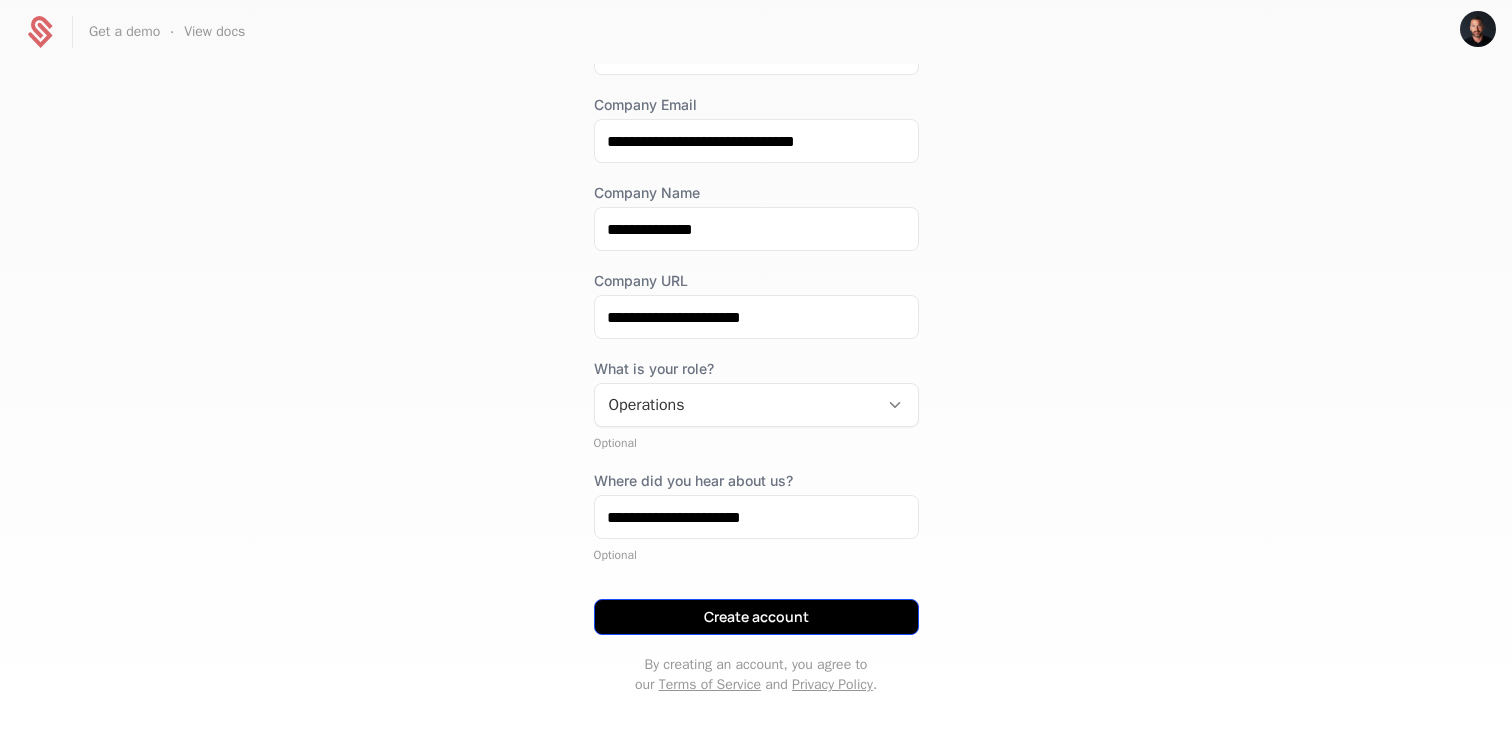 click on "Create account" at bounding box center (756, 617) 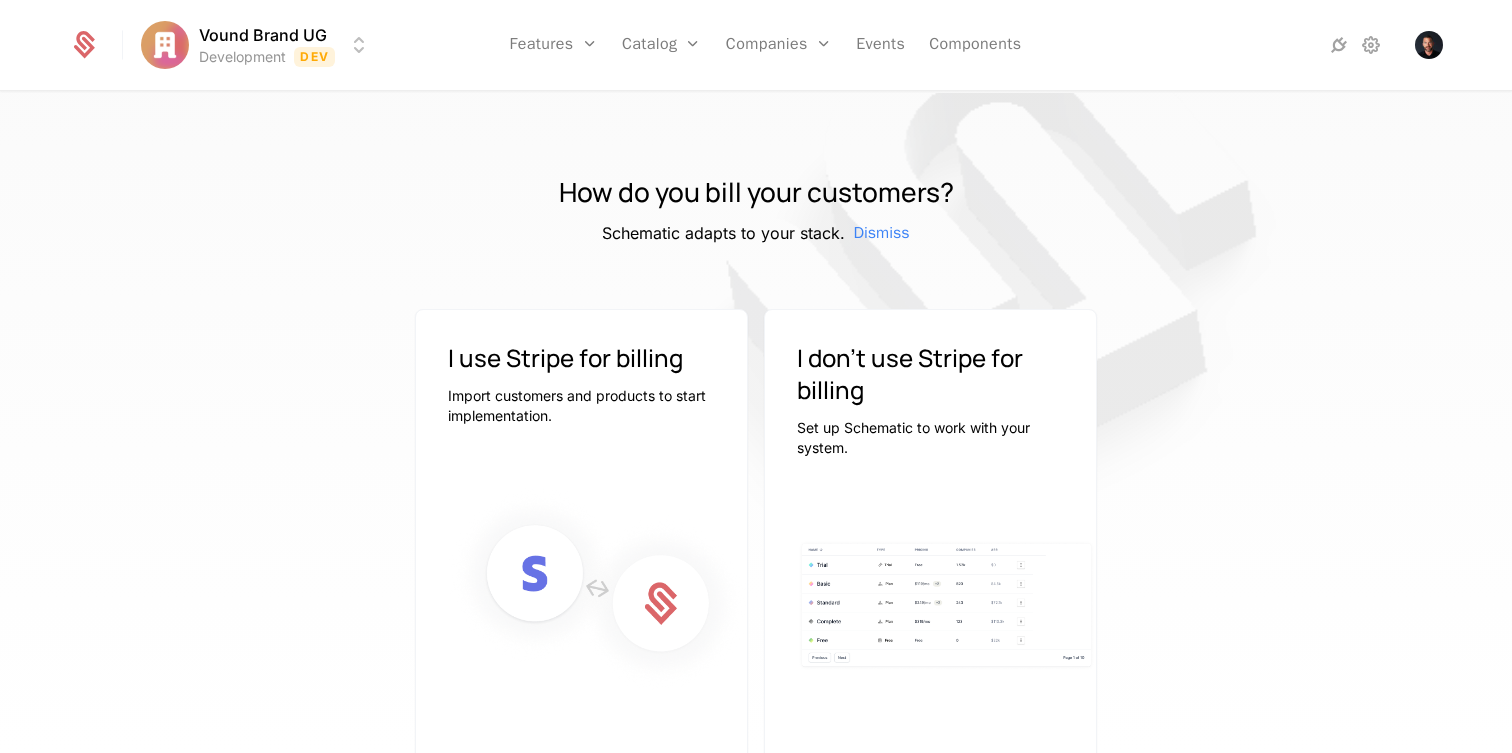 scroll, scrollTop: 101, scrollLeft: 0, axis: vertical 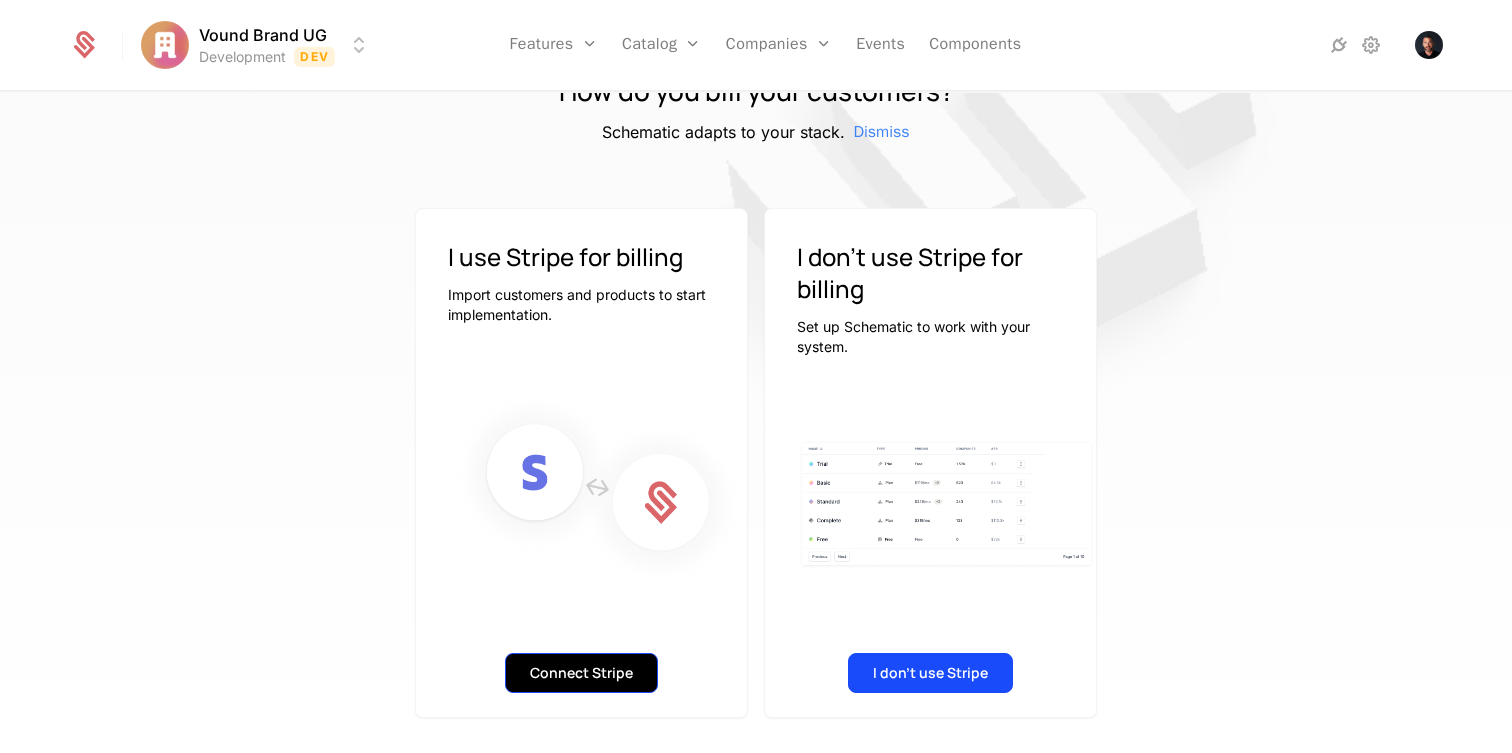 click on "Connect Stripe" at bounding box center [581, 673] 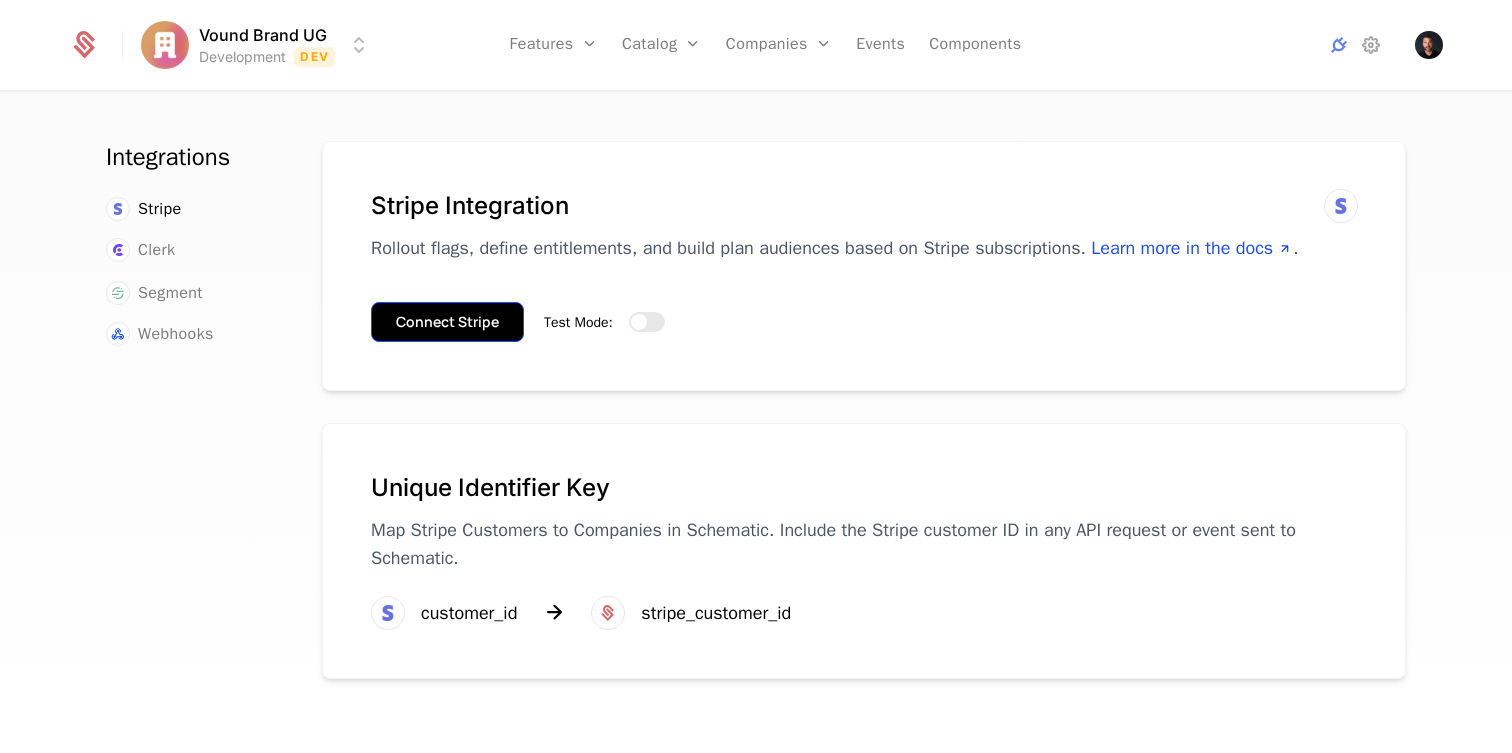 click on "Connect Stripe" at bounding box center (447, 322) 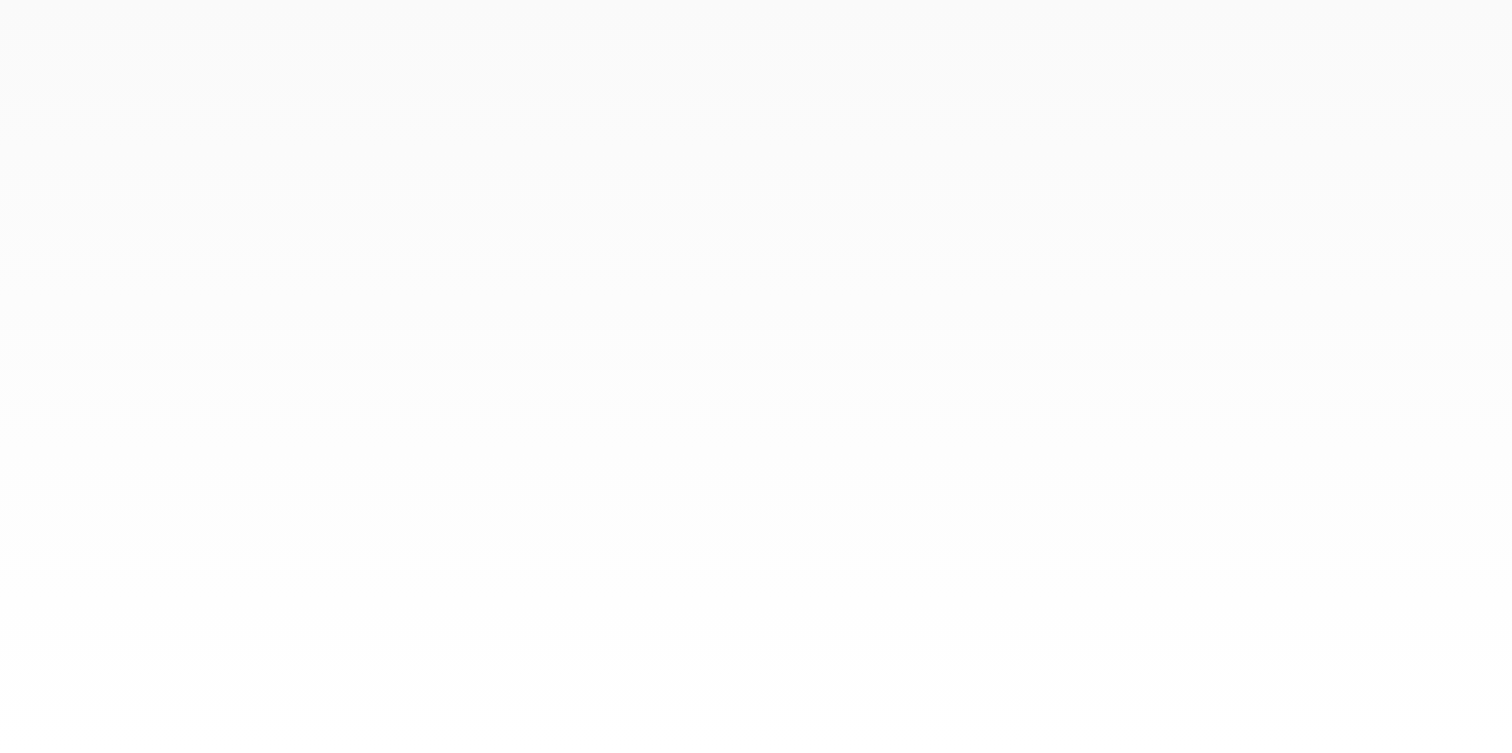 scroll, scrollTop: 0, scrollLeft: 0, axis: both 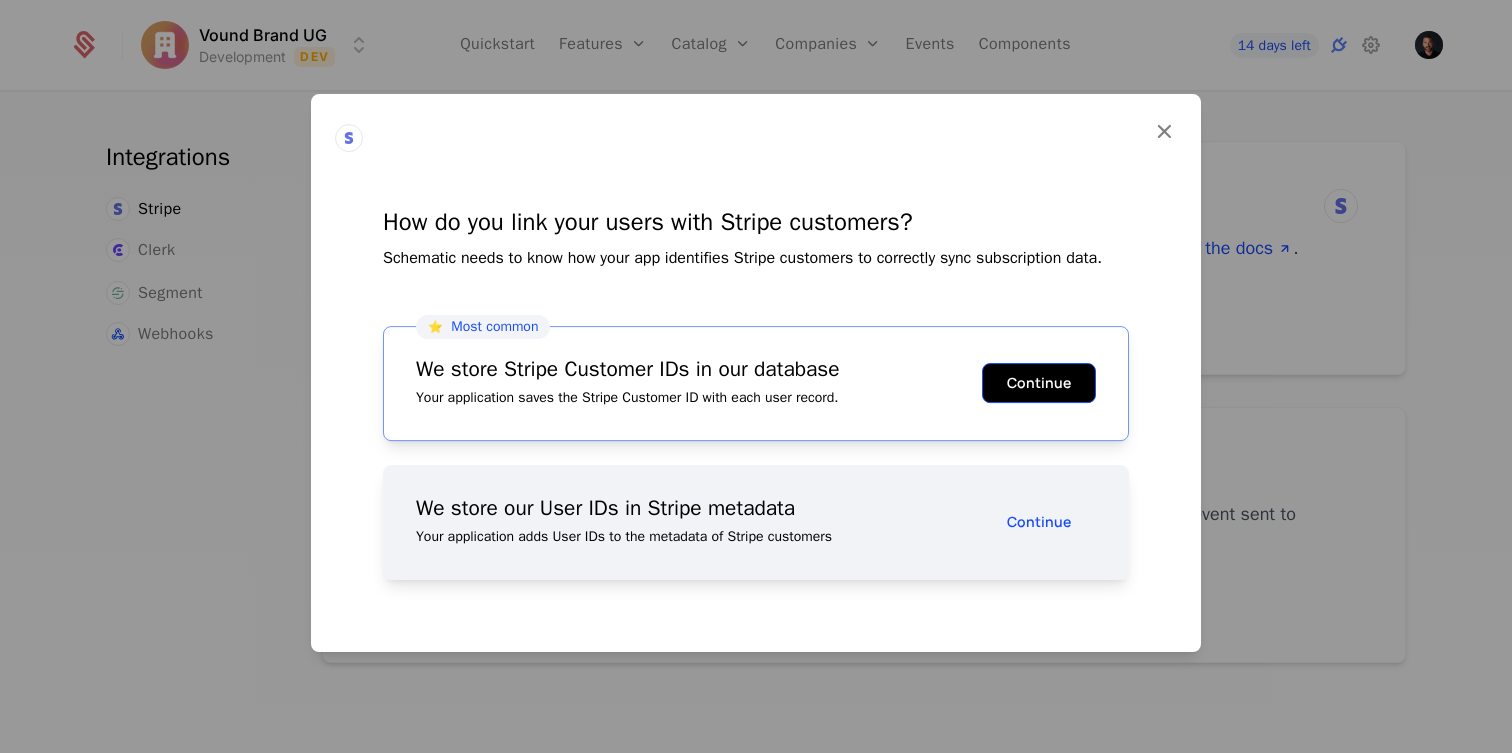 click on "Continue" at bounding box center [1039, 383] 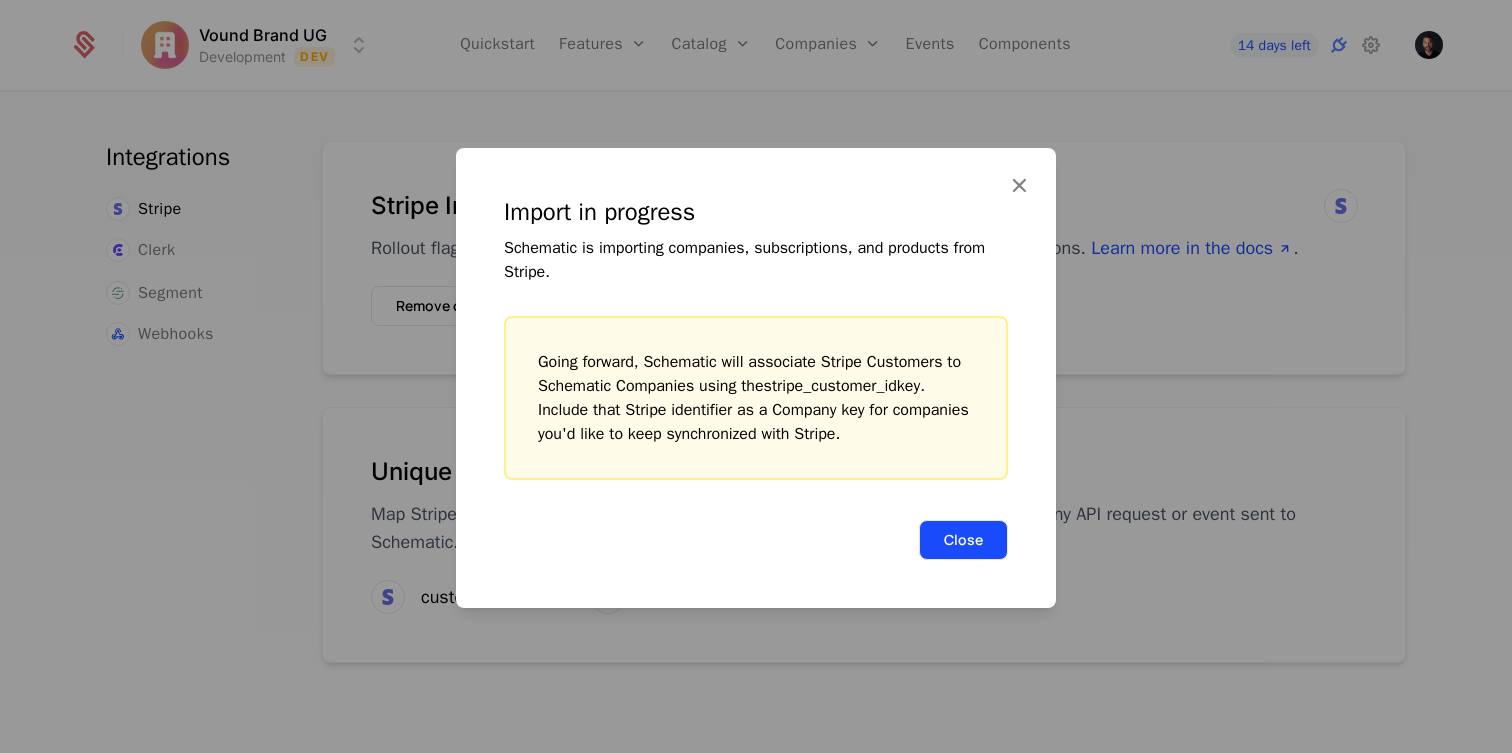 click on "Close" at bounding box center (963, 540) 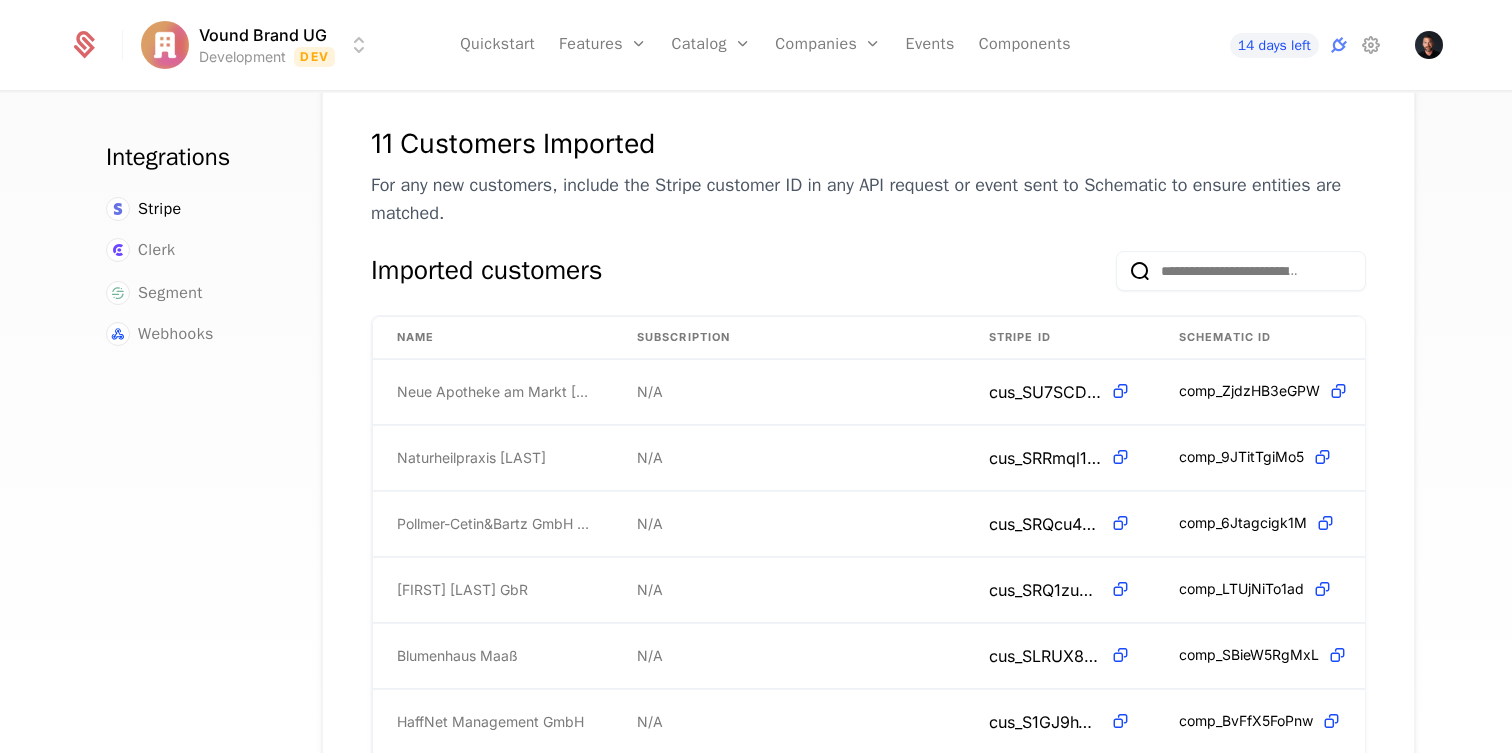 scroll, scrollTop: 352, scrollLeft: 0, axis: vertical 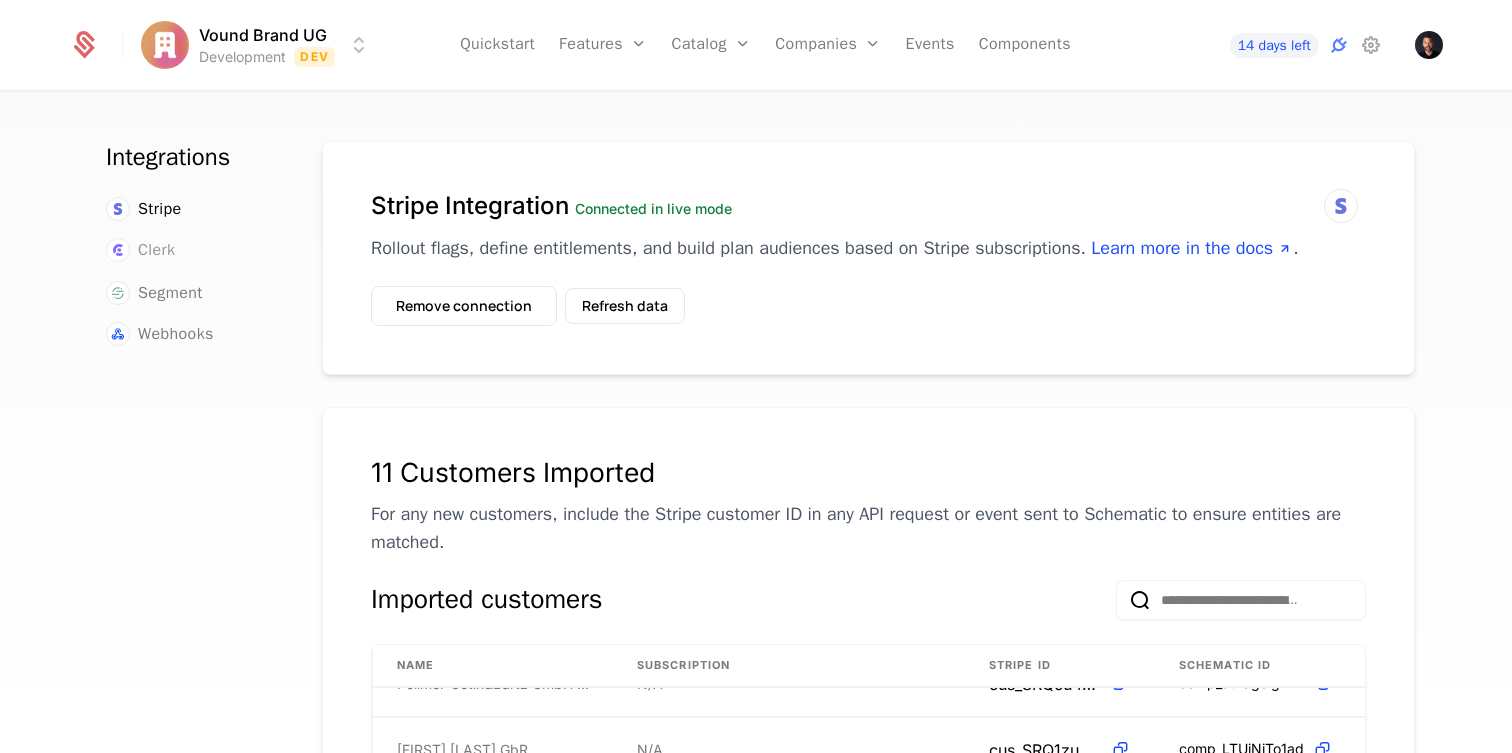 click on "Clerk" at bounding box center [156, 250] 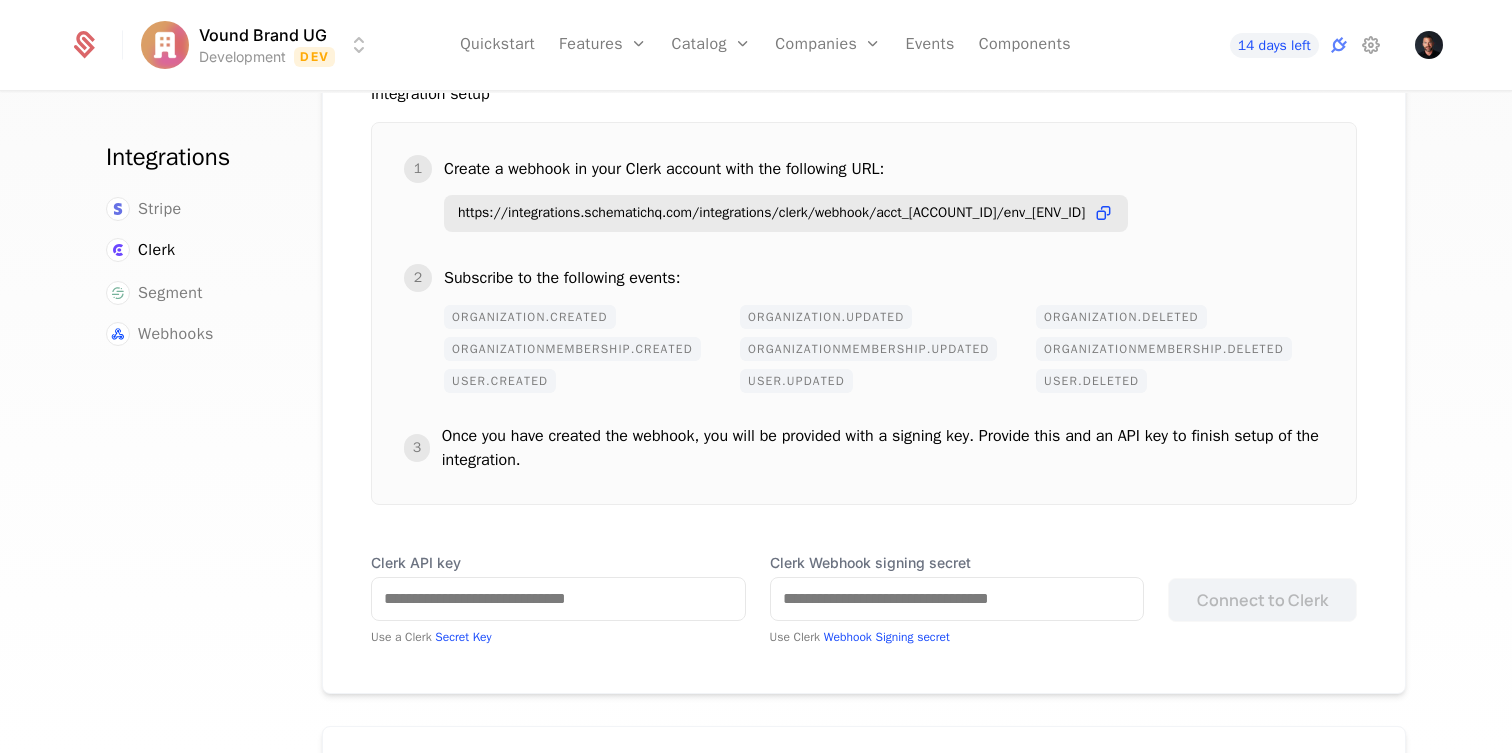 scroll, scrollTop: 336, scrollLeft: 0, axis: vertical 